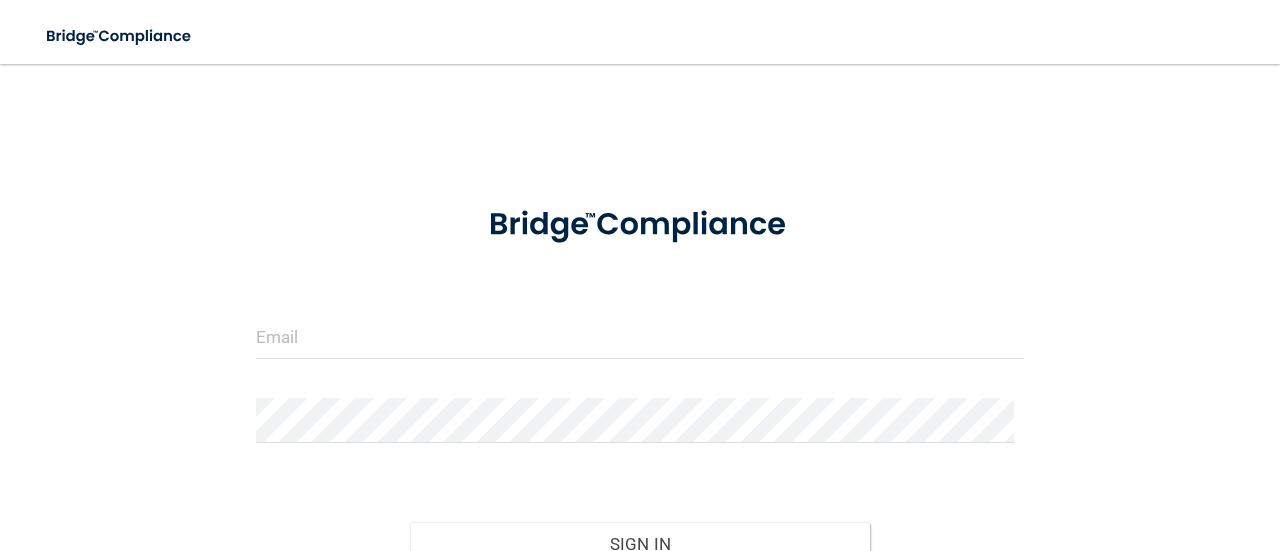 scroll, scrollTop: 0, scrollLeft: 0, axis: both 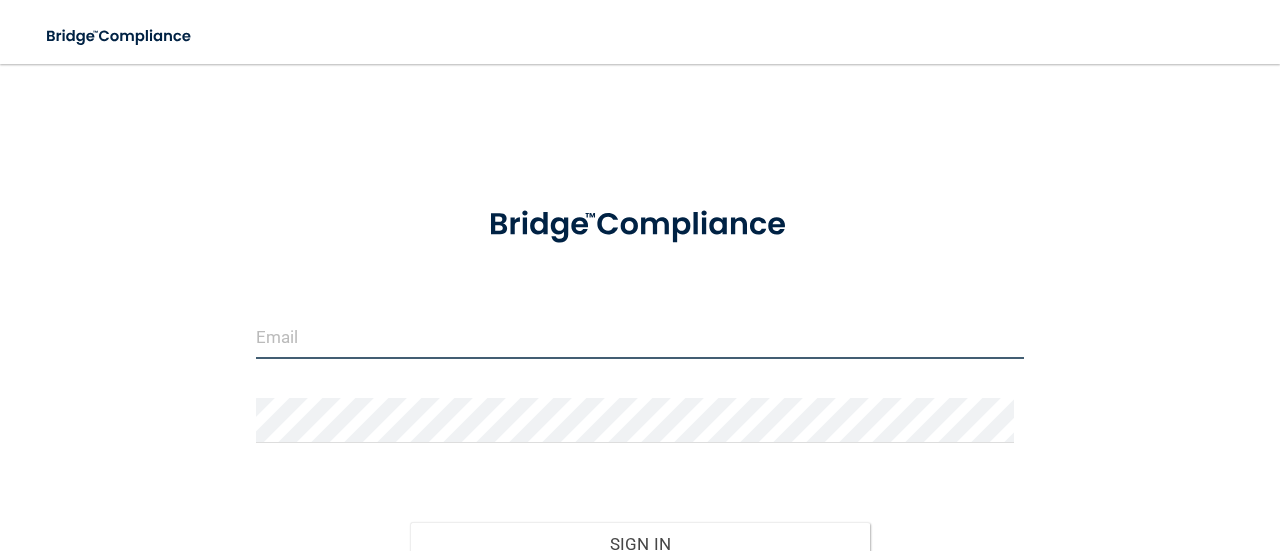 click at bounding box center (640, 336) 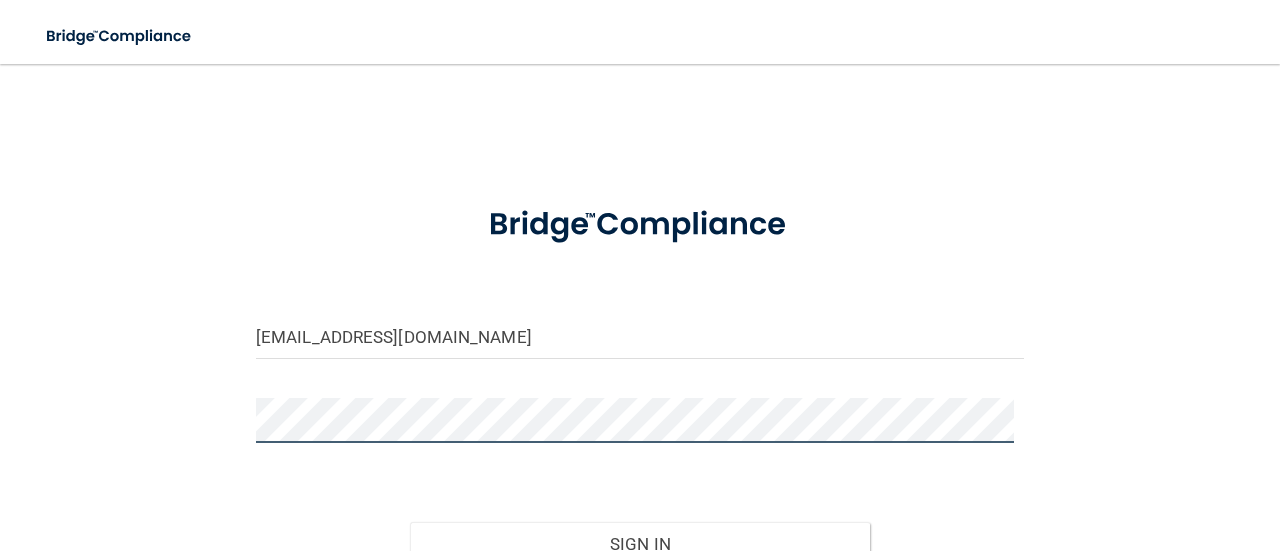 click on "Sign In" at bounding box center (640, 544) 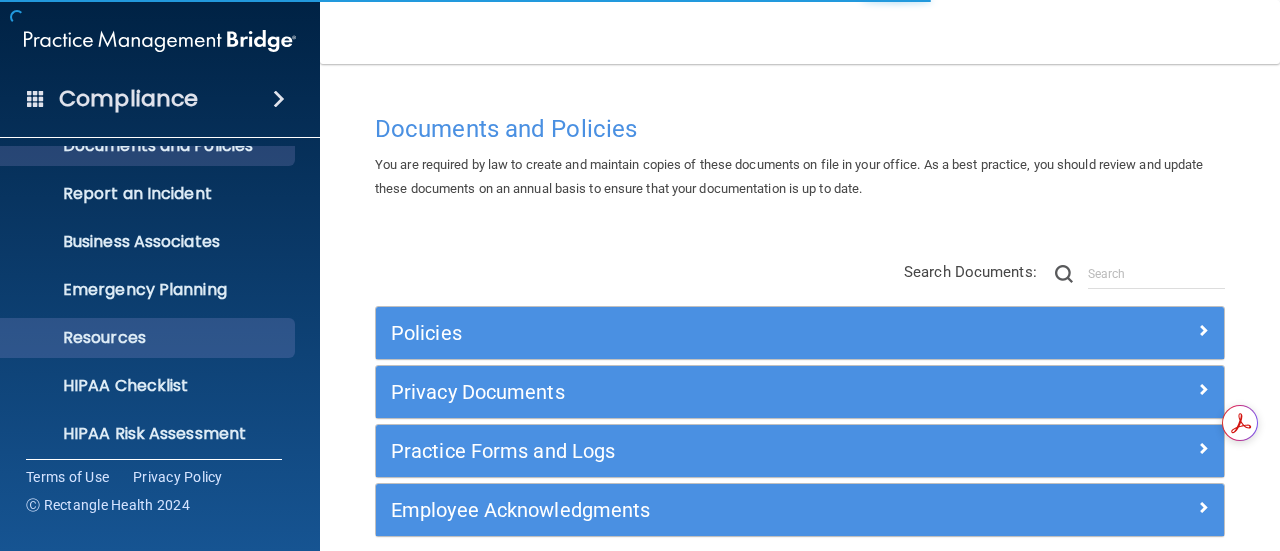scroll, scrollTop: 279, scrollLeft: 0, axis: vertical 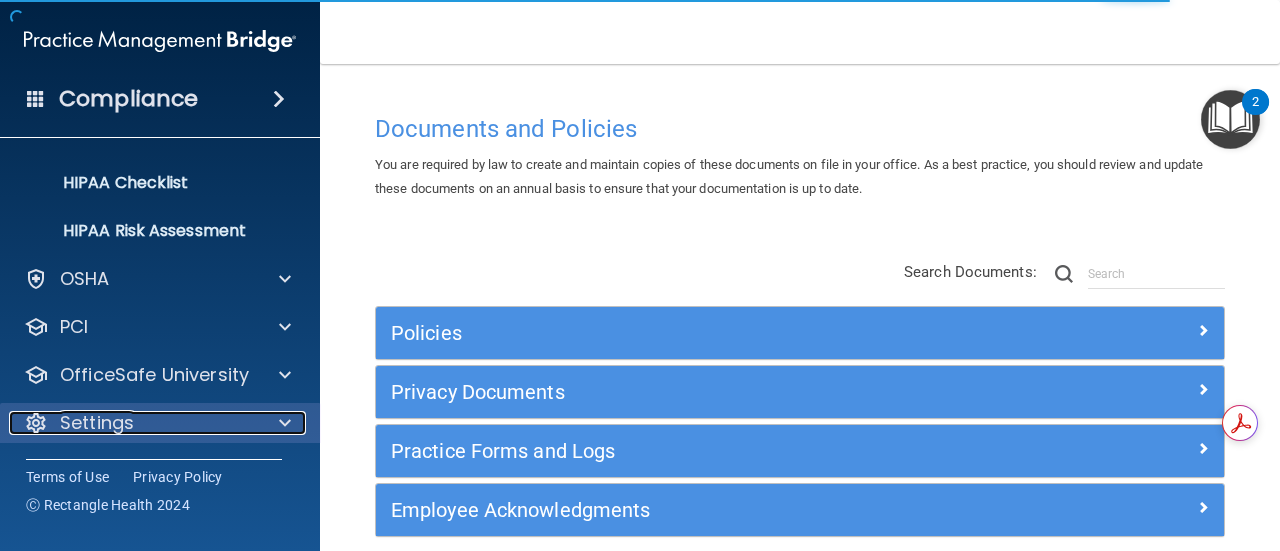 click on "Settings" at bounding box center [97, 423] 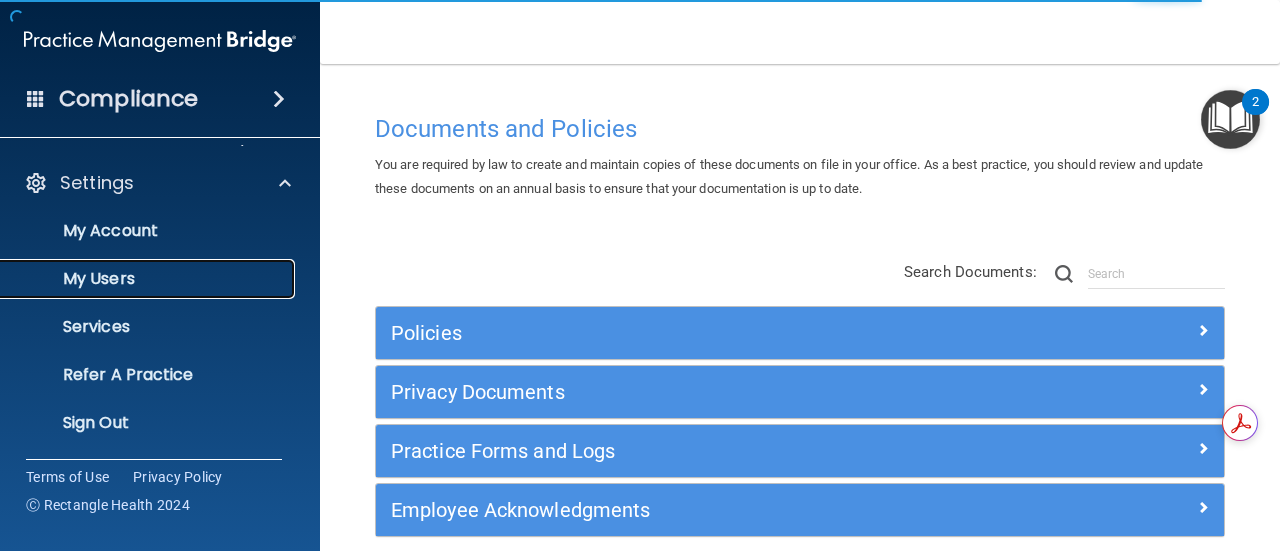 click on "My Users" at bounding box center [149, 279] 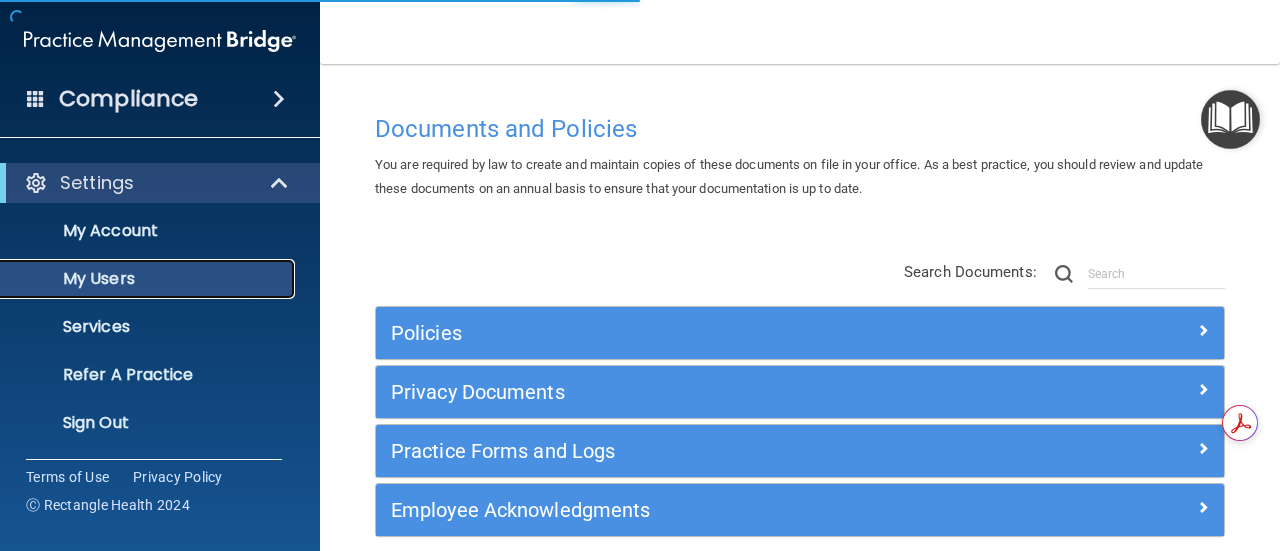 scroll, scrollTop: 182, scrollLeft: 0, axis: vertical 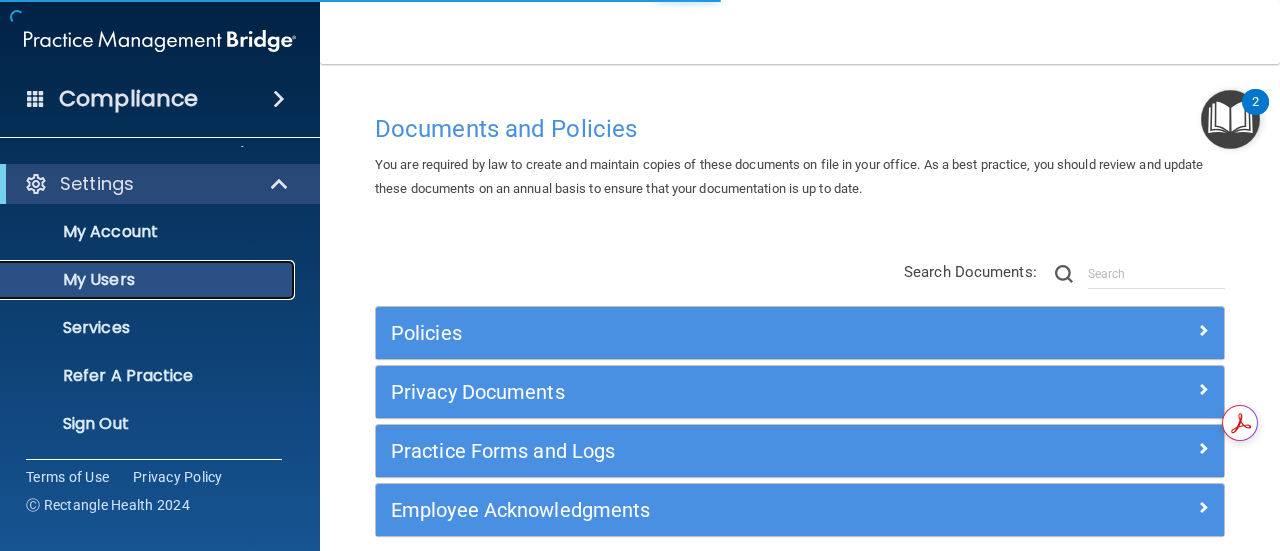 select on "20" 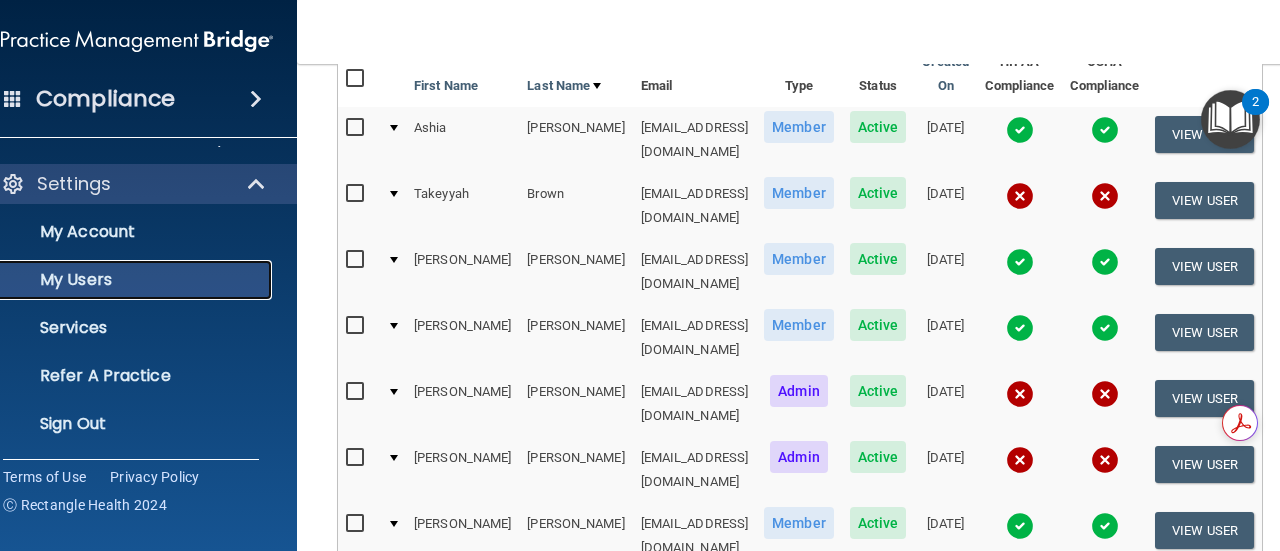 scroll, scrollTop: 300, scrollLeft: 0, axis: vertical 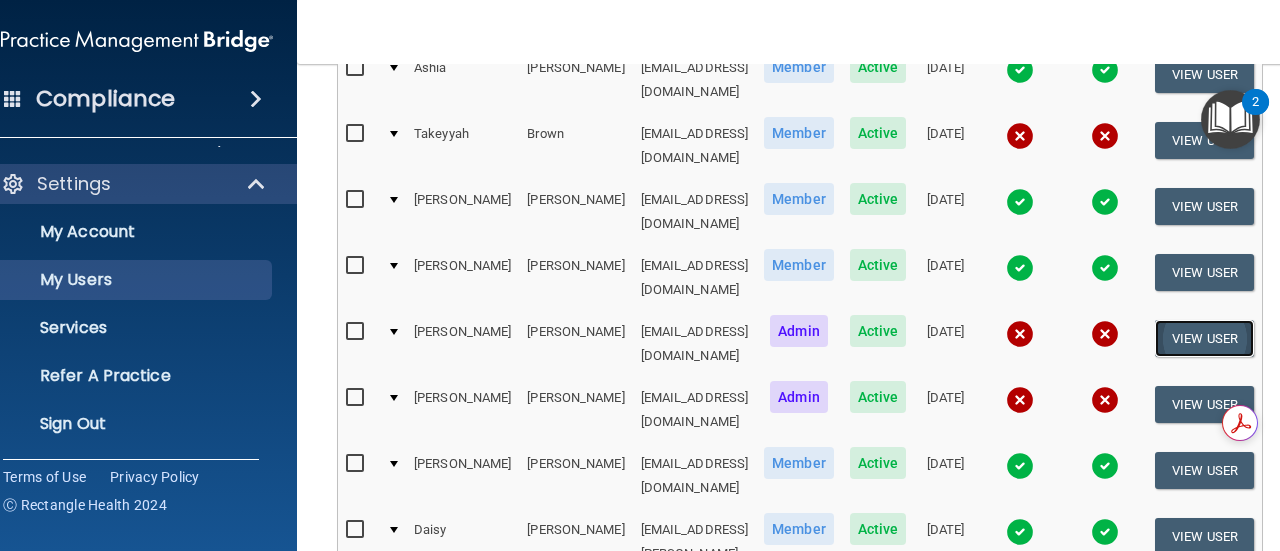 click on "View User" at bounding box center (1204, 338) 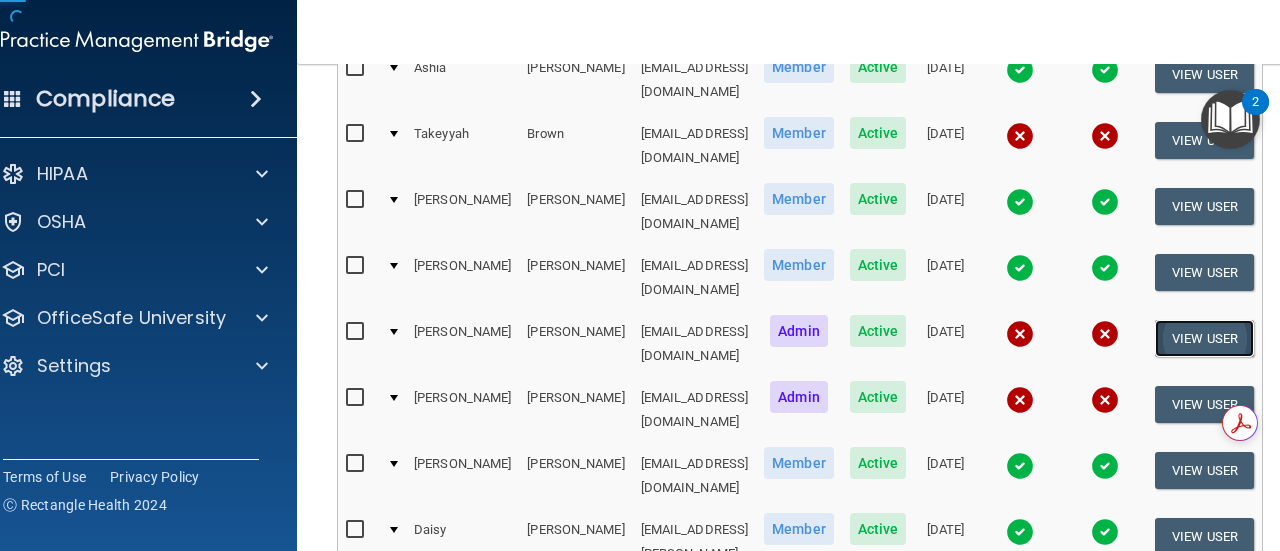 scroll, scrollTop: 0, scrollLeft: 0, axis: both 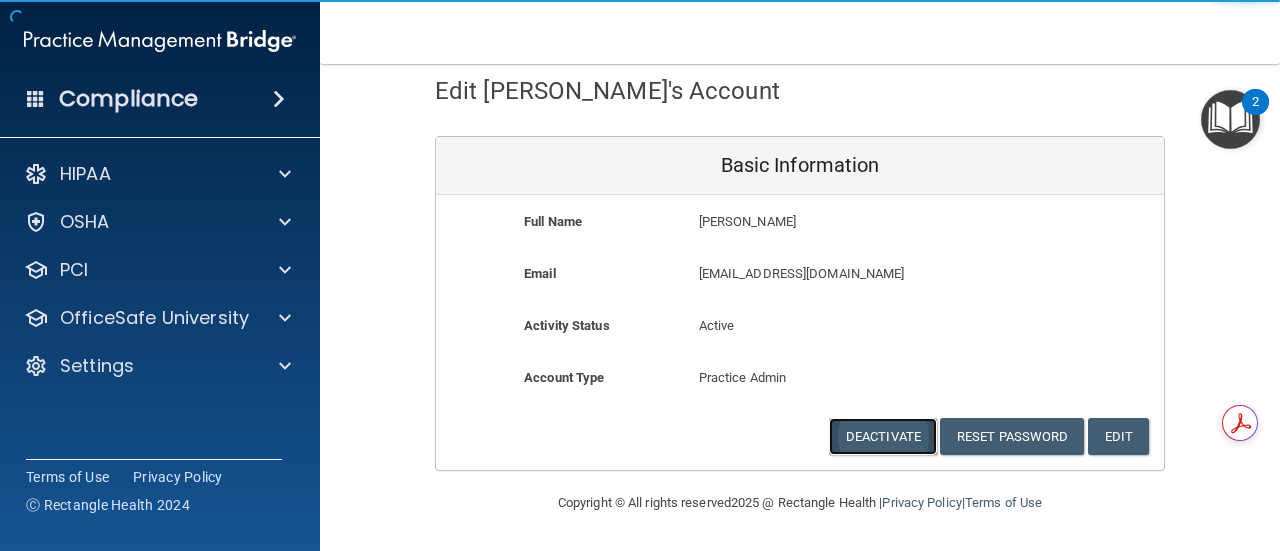 click on "Deactivate" at bounding box center (883, 436) 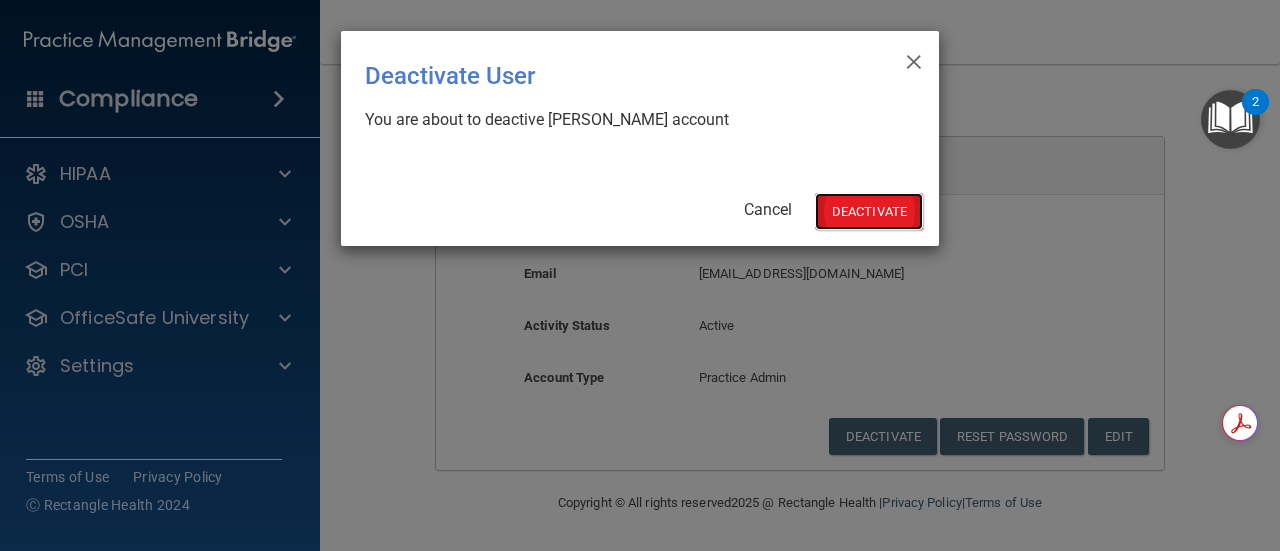 click on "Deactivate" at bounding box center [869, 211] 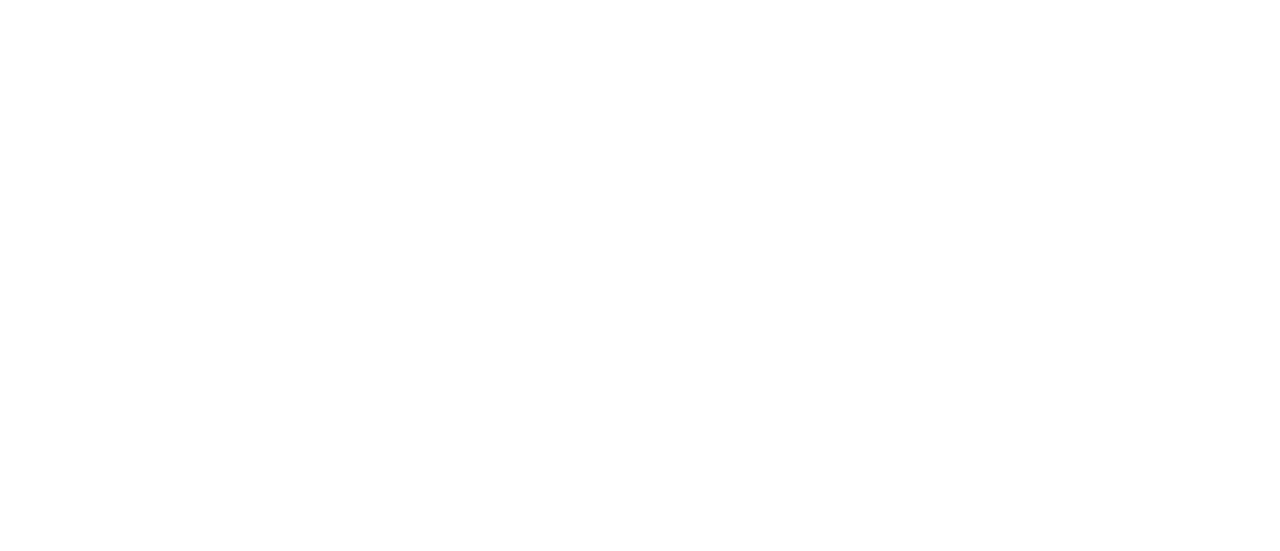 scroll, scrollTop: 0, scrollLeft: 0, axis: both 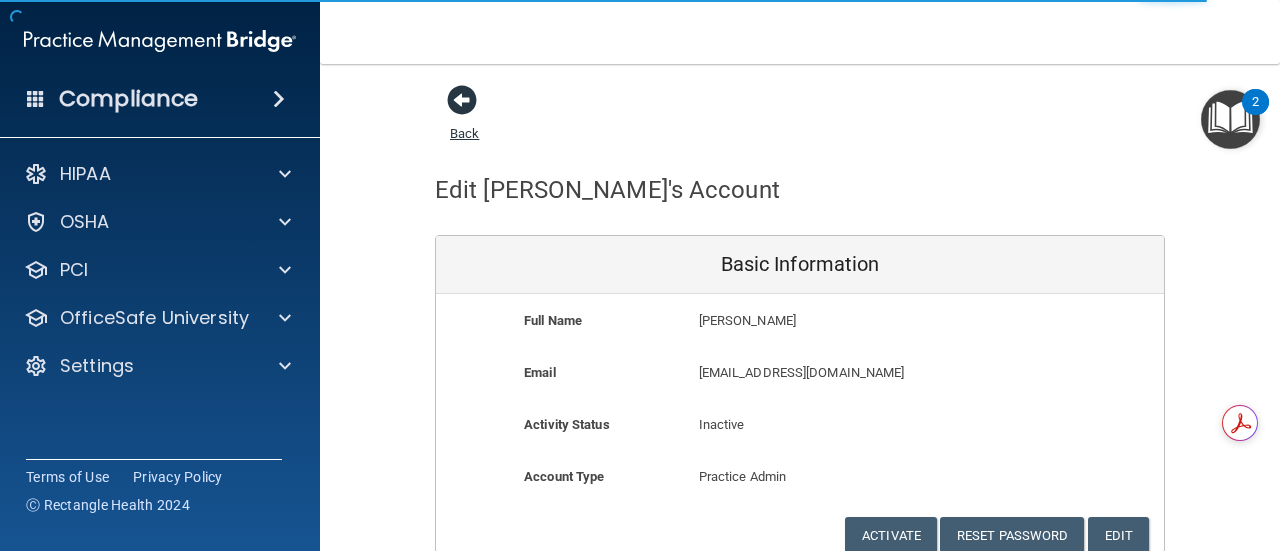 click at bounding box center (462, 100) 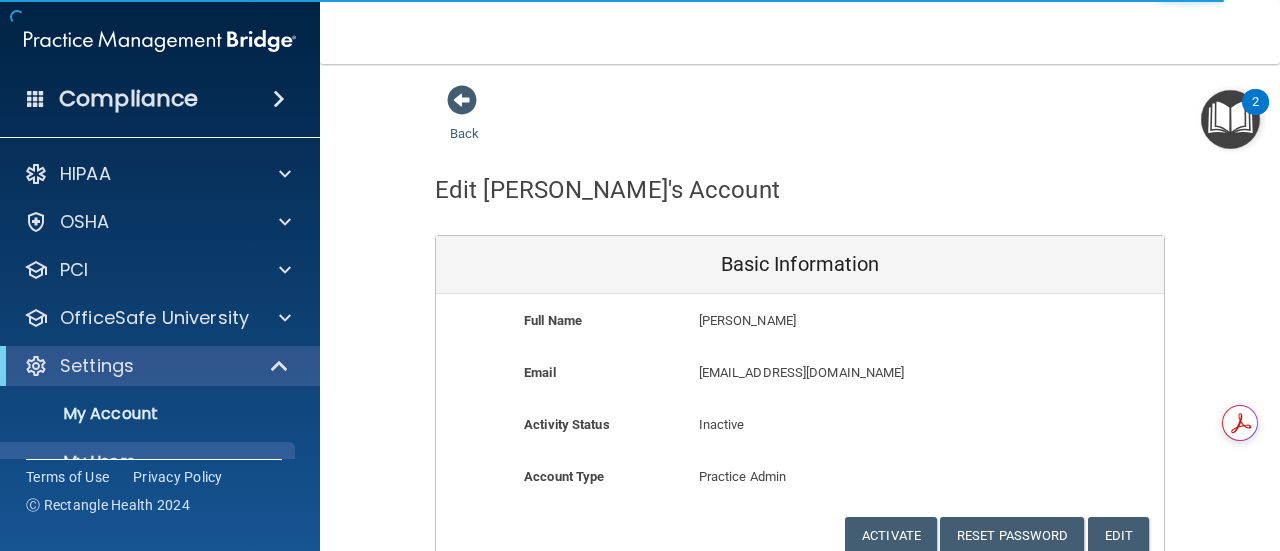 select on "20" 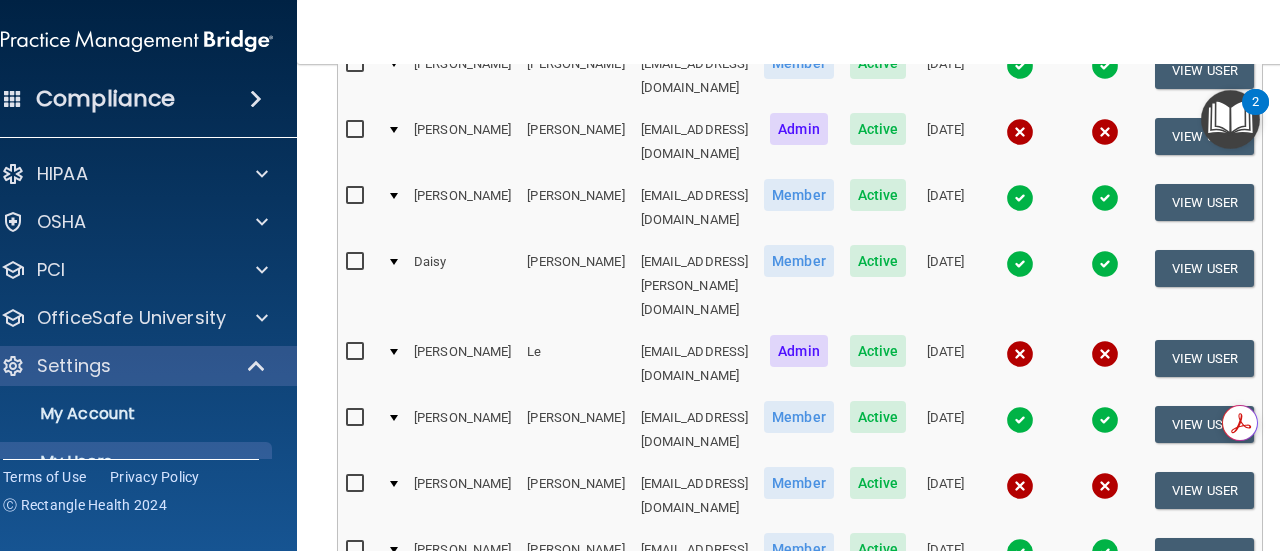 scroll, scrollTop: 500, scrollLeft: 0, axis: vertical 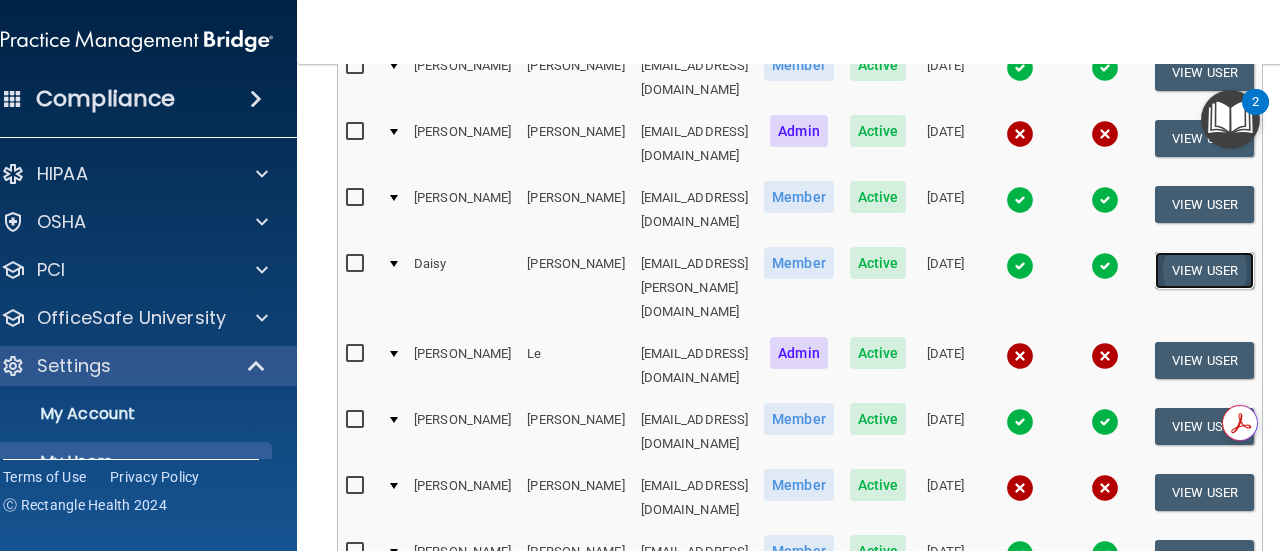 click on "View User" at bounding box center (1204, 270) 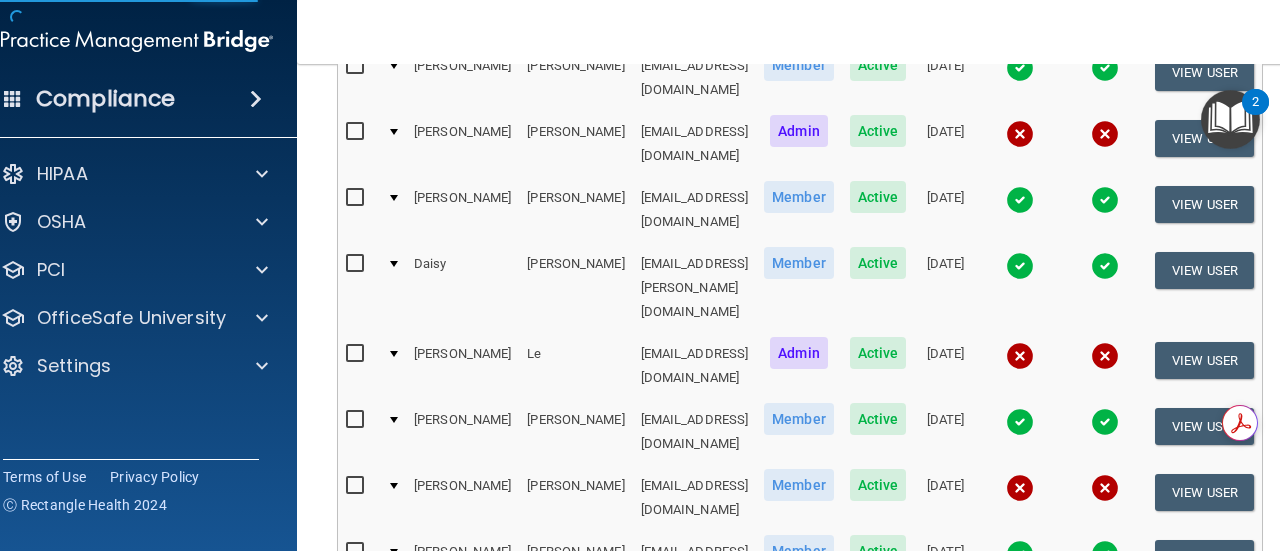 scroll, scrollTop: 99, scrollLeft: 0, axis: vertical 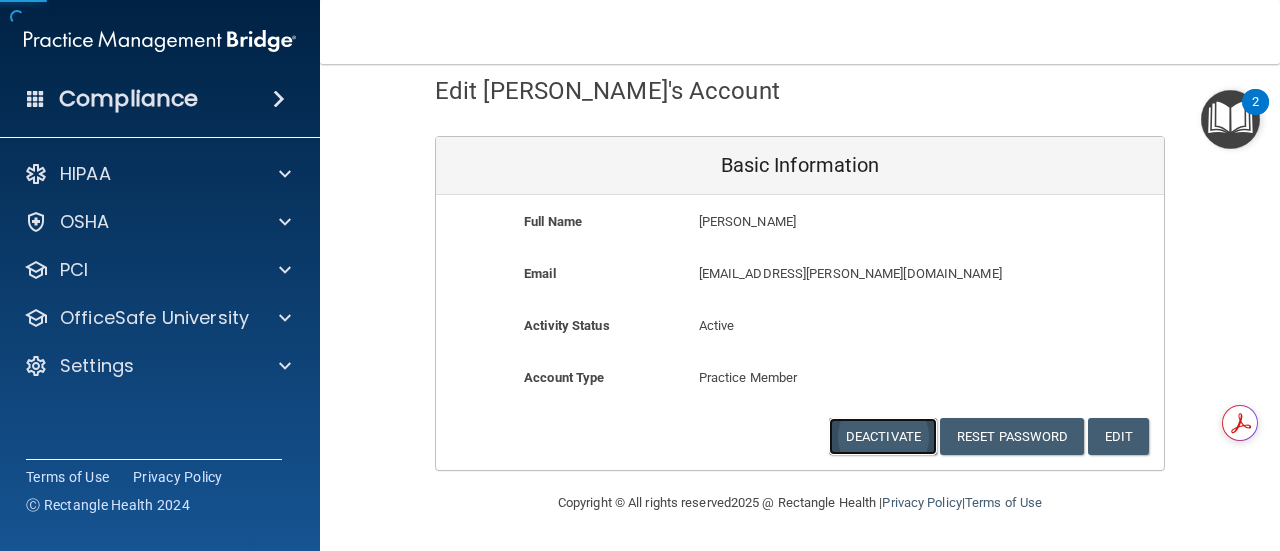click on "Deactivate" at bounding box center (883, 436) 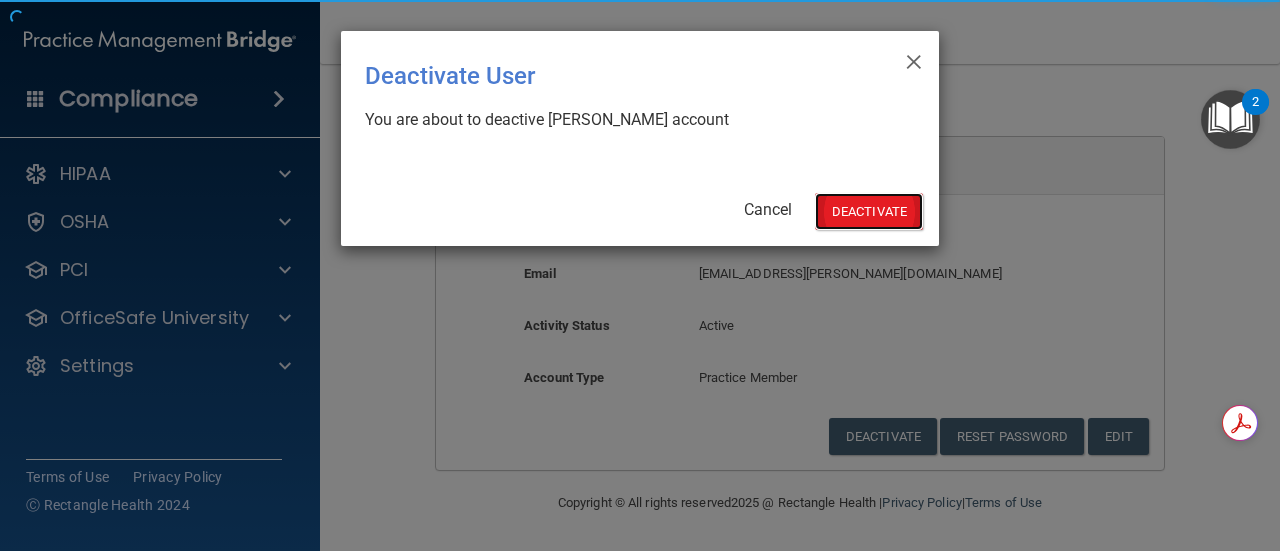 click on "Deactivate" at bounding box center (869, 211) 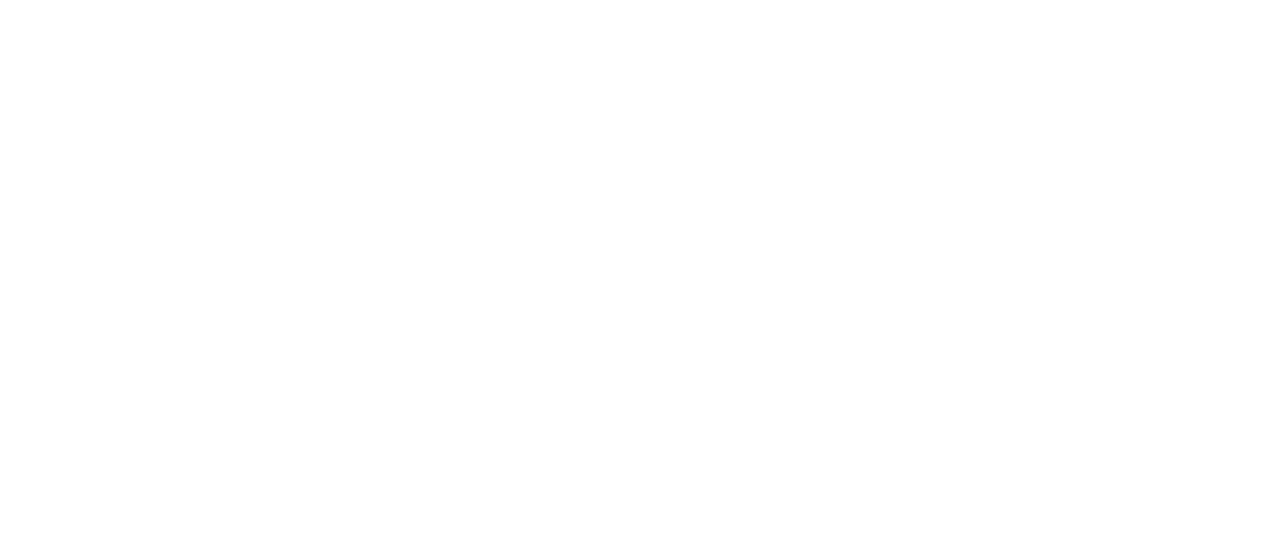 scroll, scrollTop: 0, scrollLeft: 0, axis: both 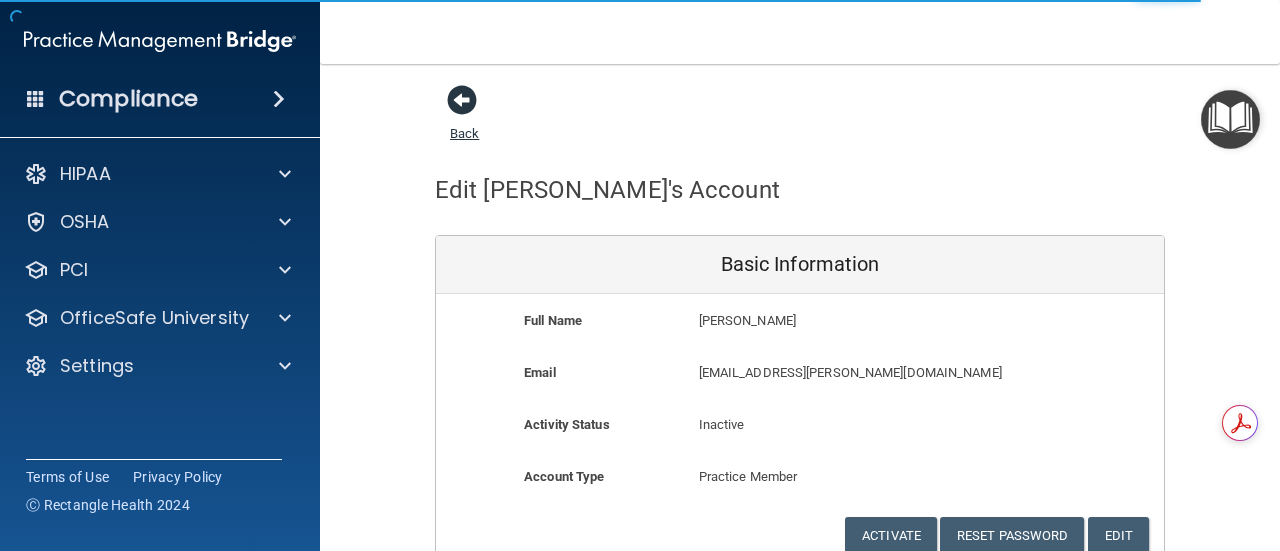 click at bounding box center (462, 100) 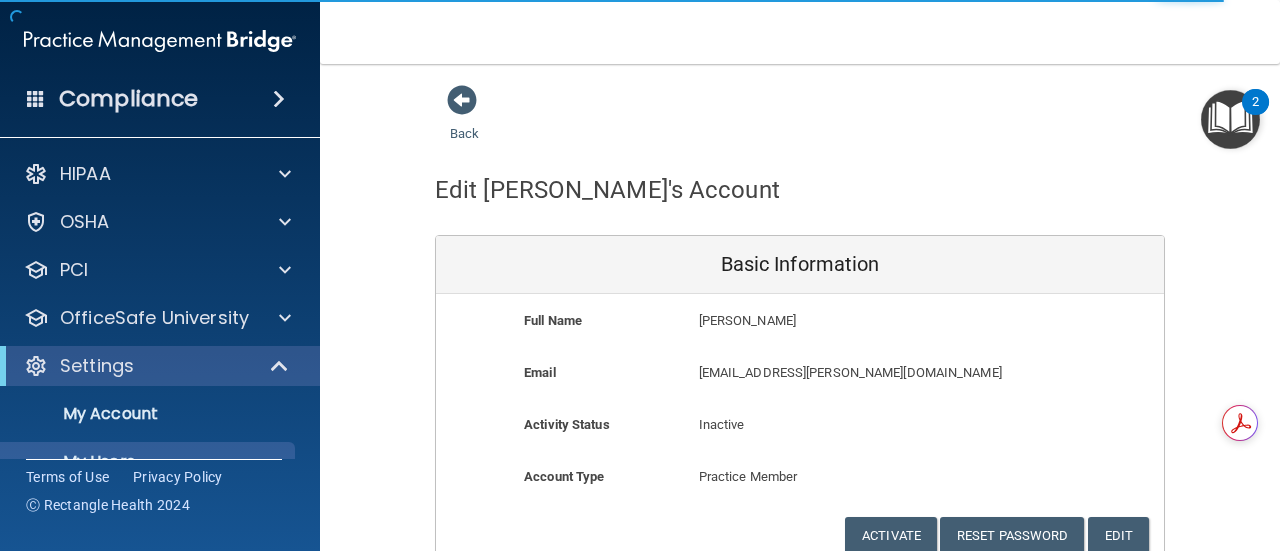select on "20" 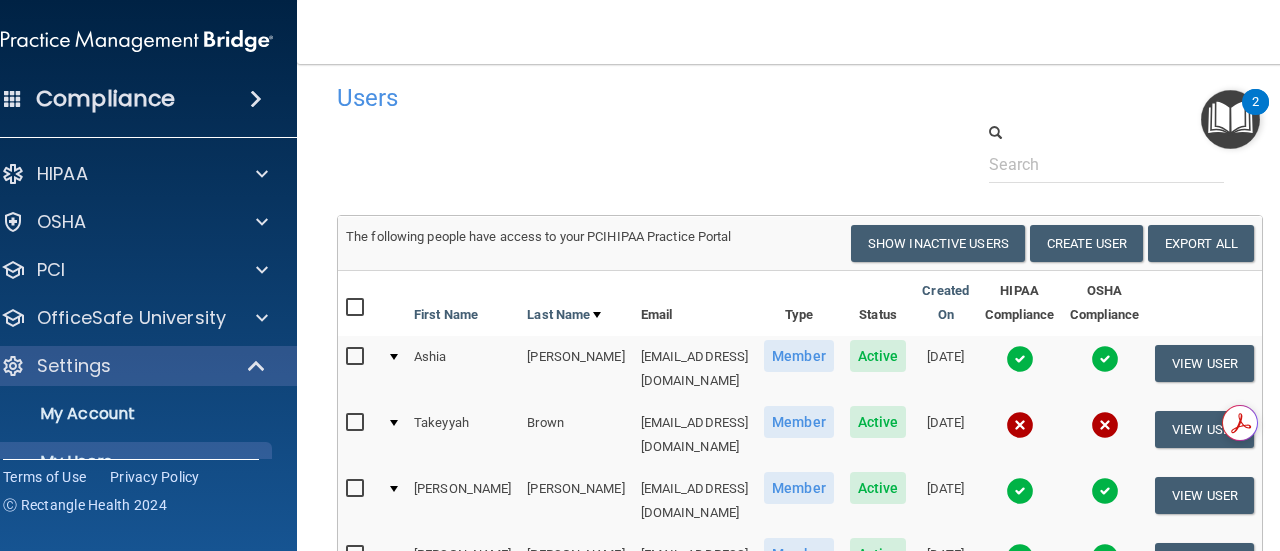 scroll, scrollTop: 0, scrollLeft: 0, axis: both 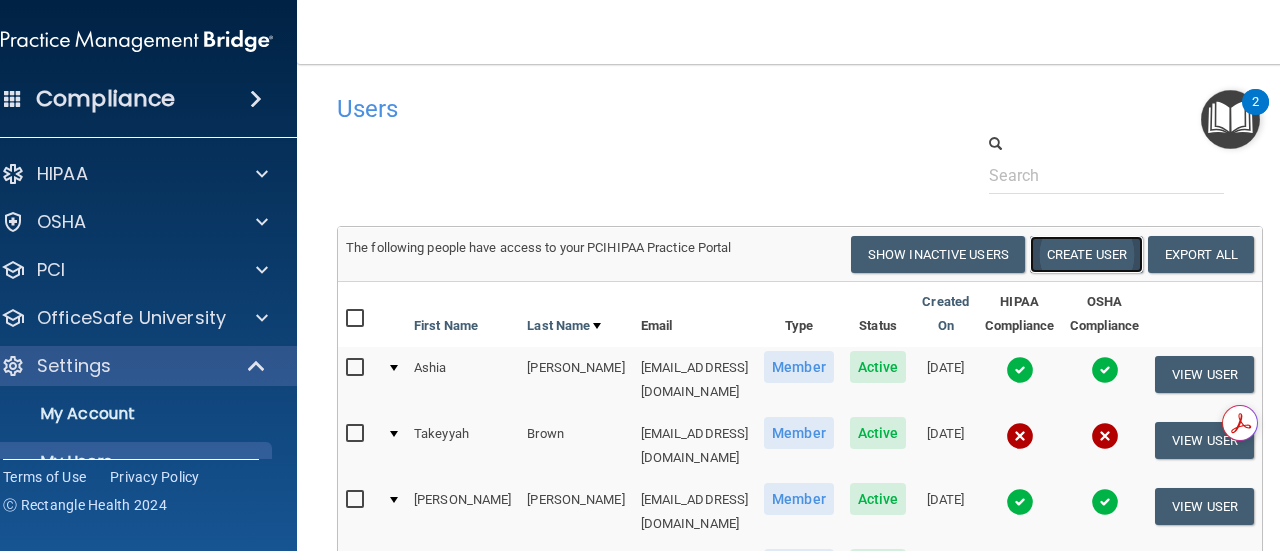click on "Create User" at bounding box center (1086, 254) 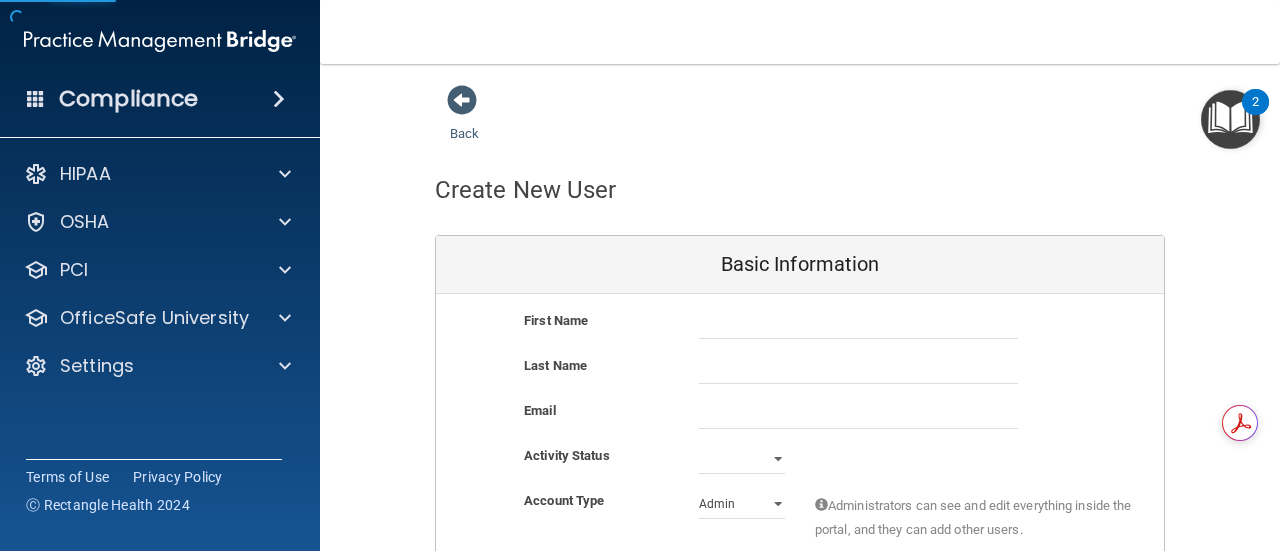 click at bounding box center (858, 324) 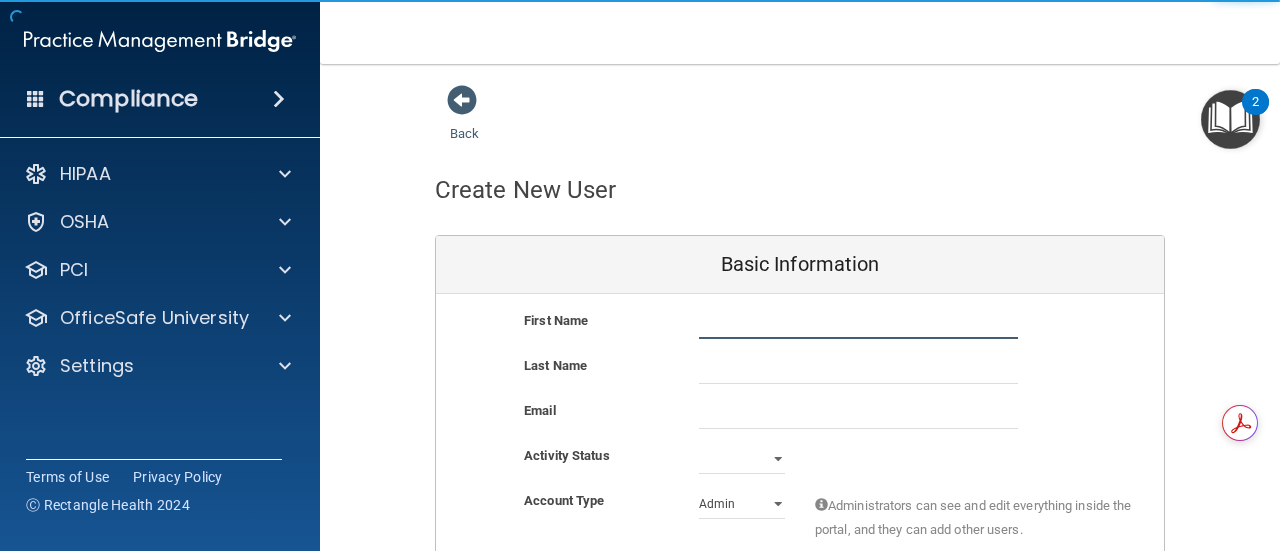 click at bounding box center (858, 324) 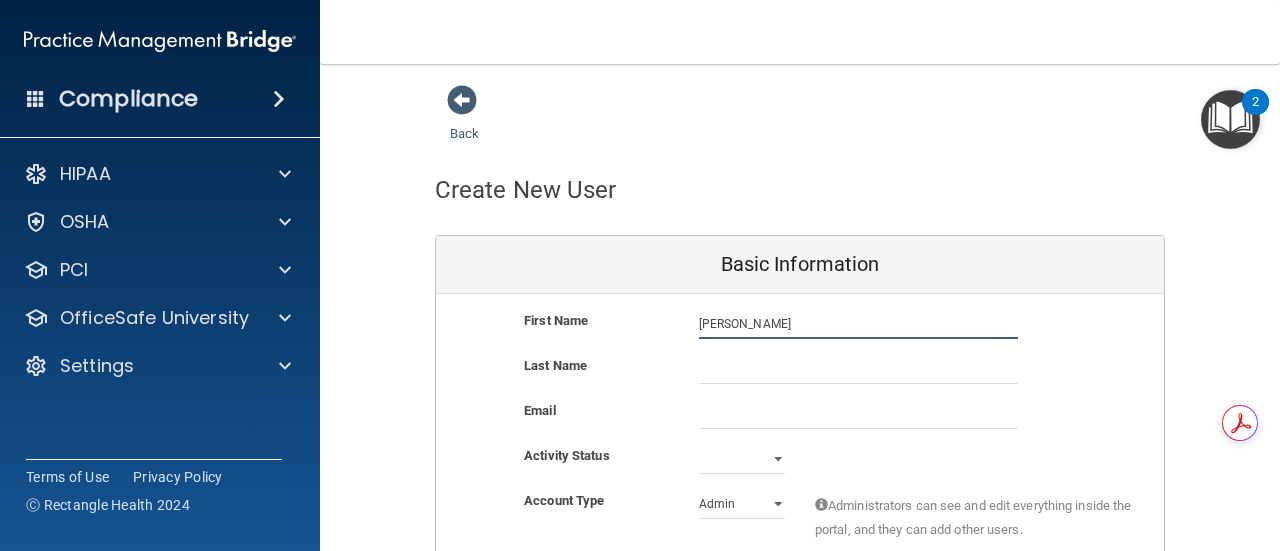 type on "Michael" 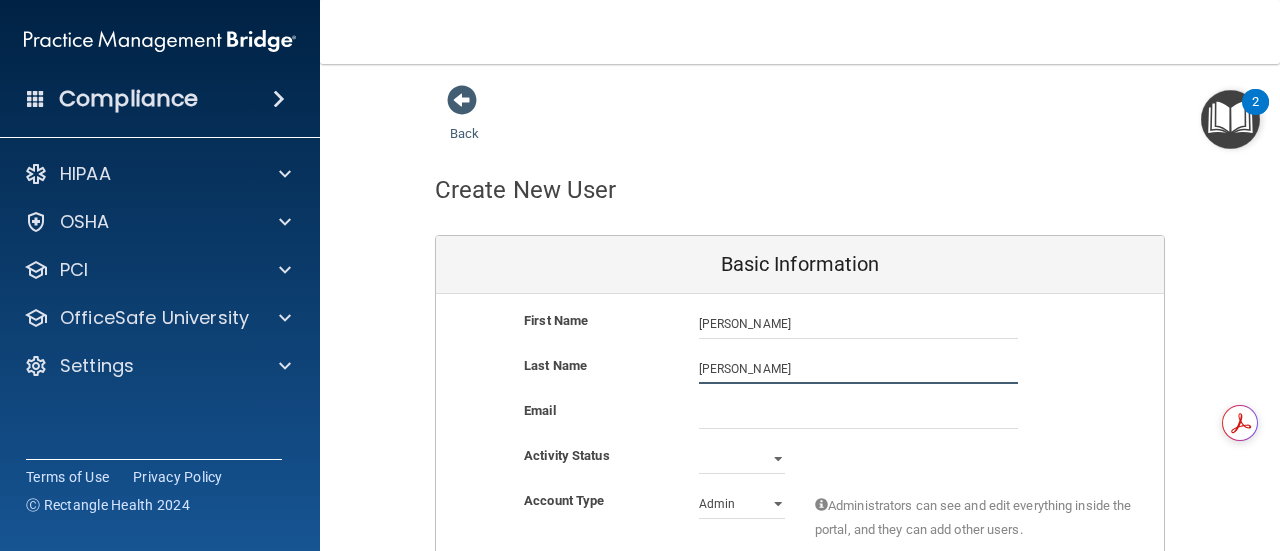 type on "Schiappa" 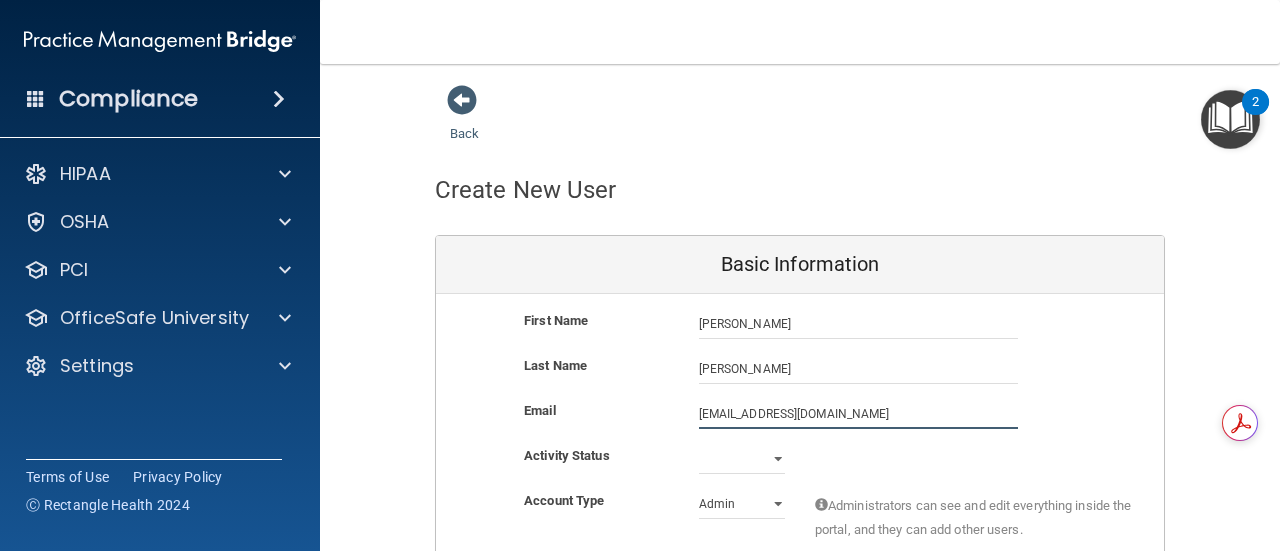 type on "mschiappa24@gmail.com" 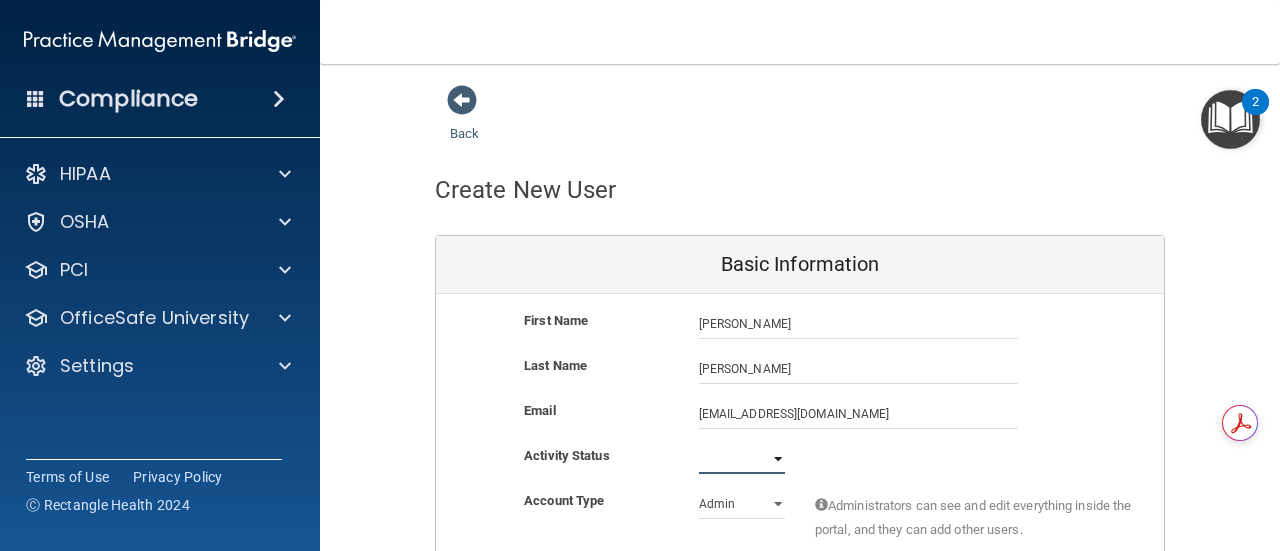 click on "Active  Inactive" at bounding box center (742, 459) 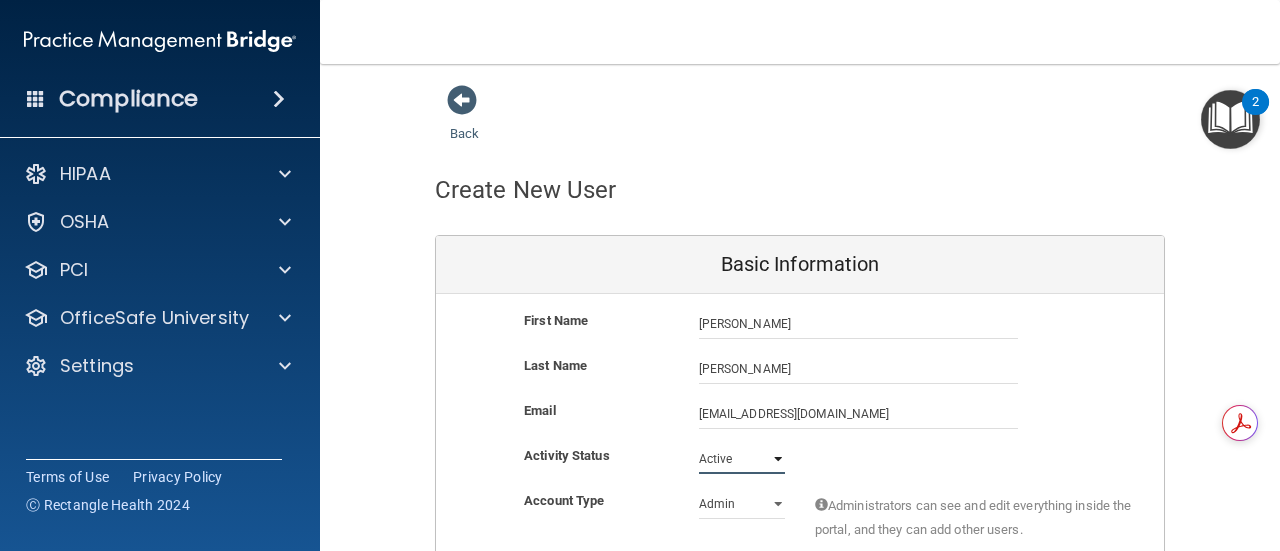 click on "Active  Inactive" at bounding box center (742, 459) 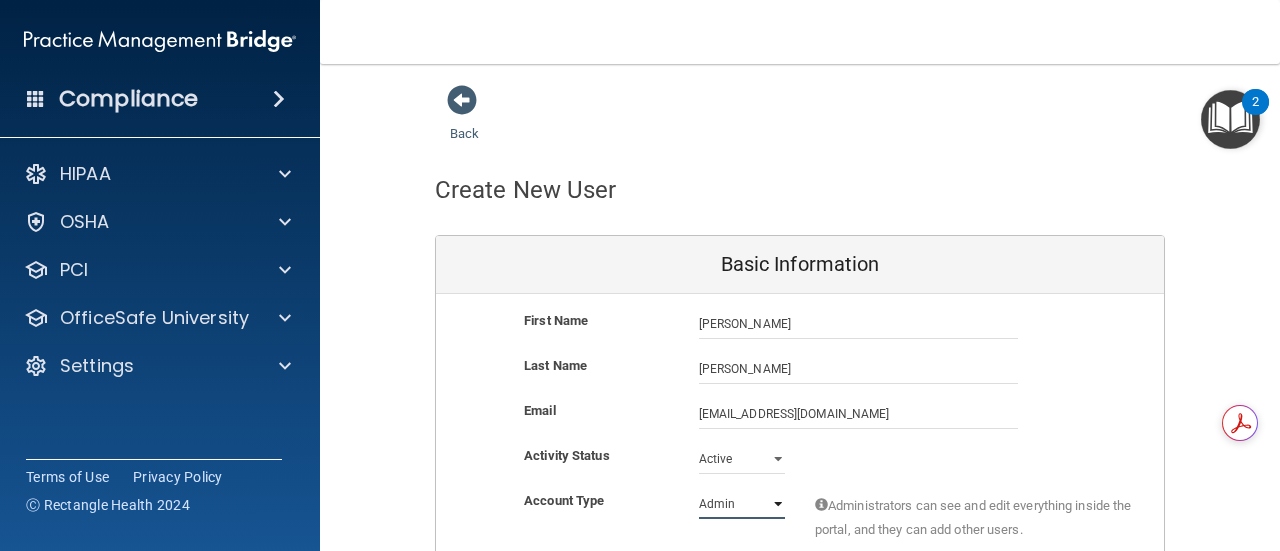 click on "Admin  Member" at bounding box center (742, 504) 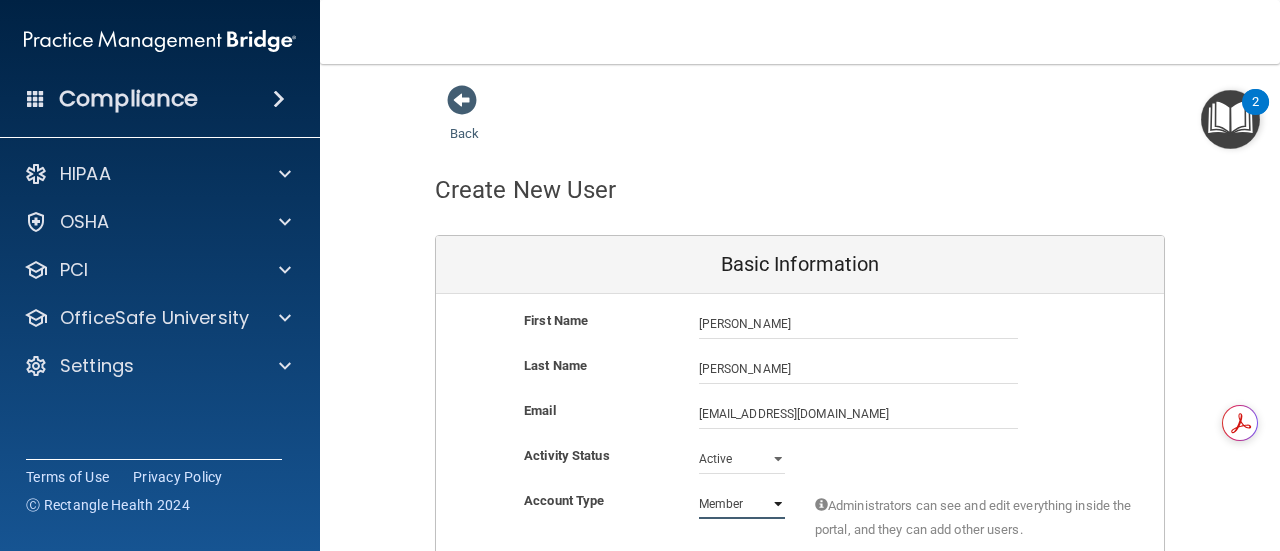 click on "Admin  Member" at bounding box center (742, 504) 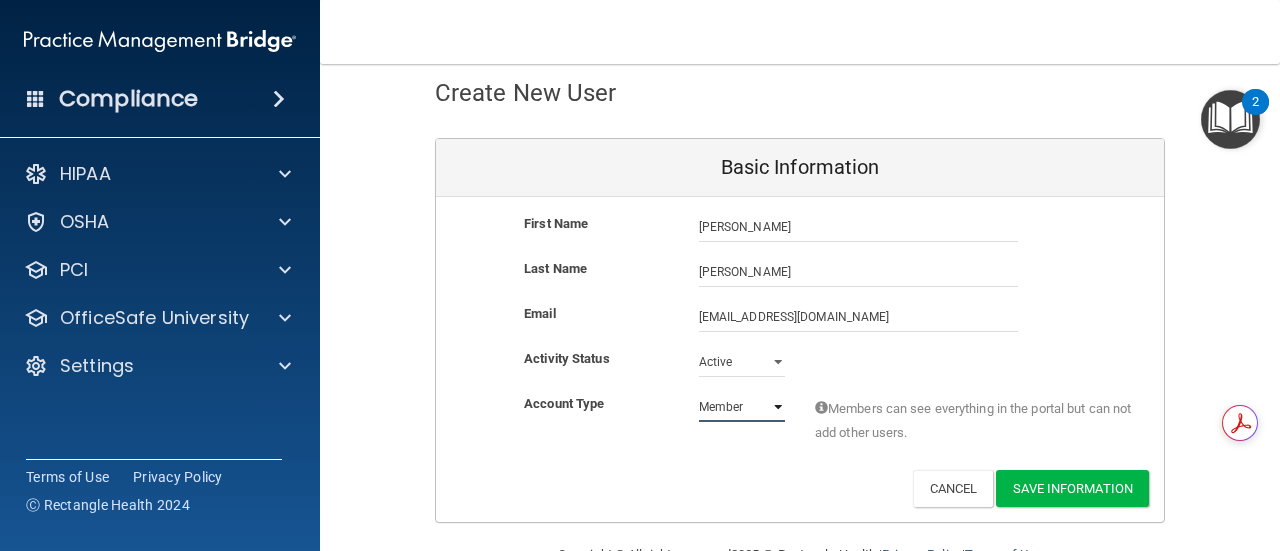scroll, scrollTop: 100, scrollLeft: 0, axis: vertical 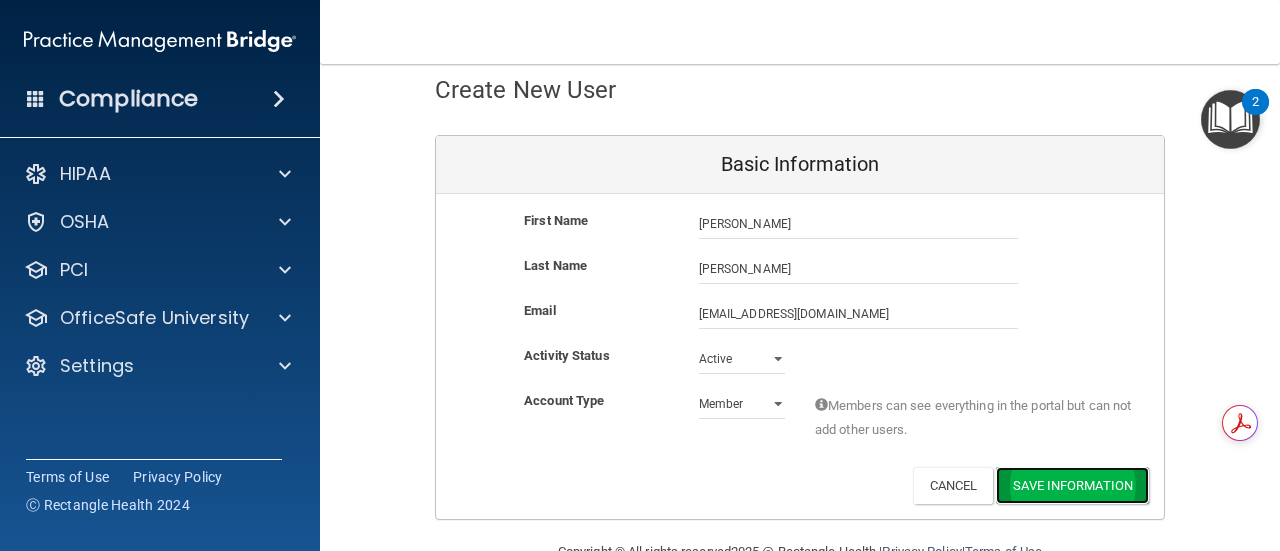 click on "Save Information" at bounding box center (1072, 485) 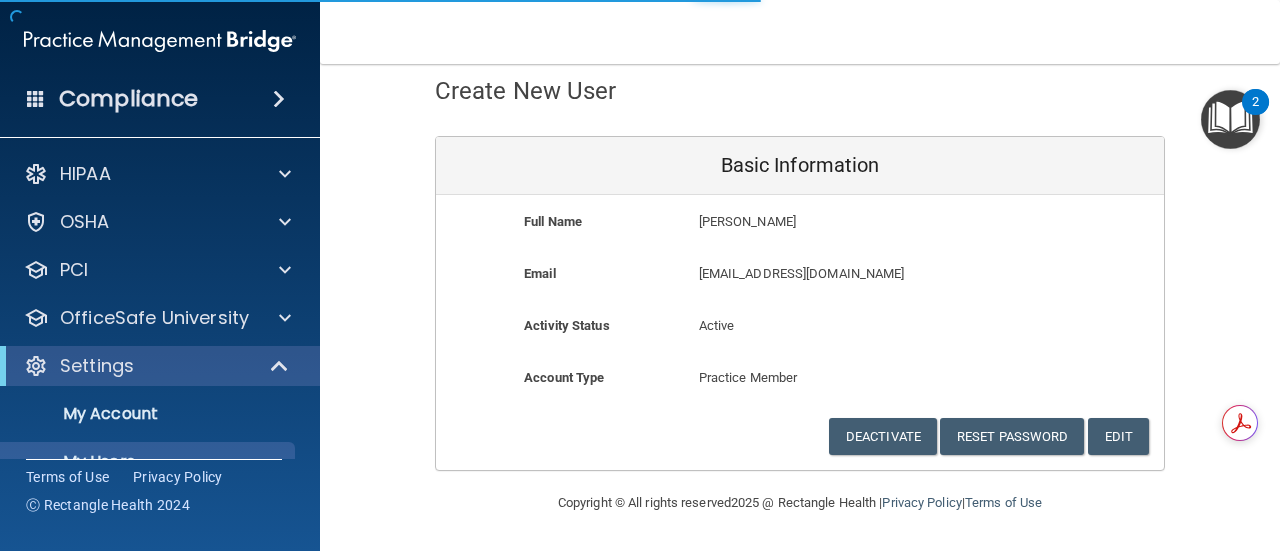 select on "20" 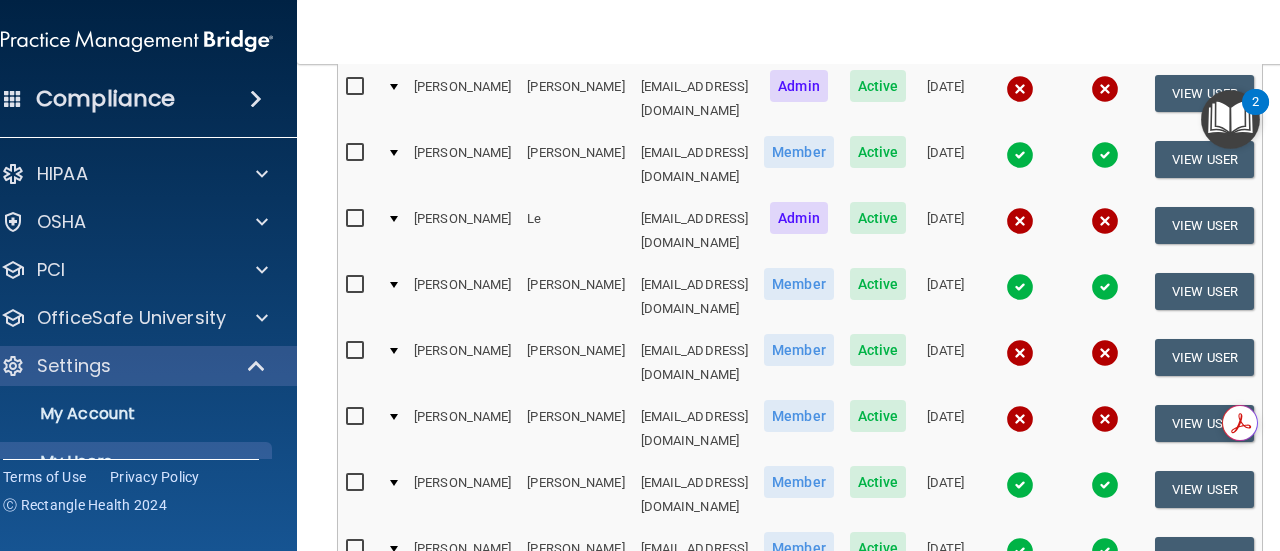 scroll, scrollTop: 504, scrollLeft: 0, axis: vertical 